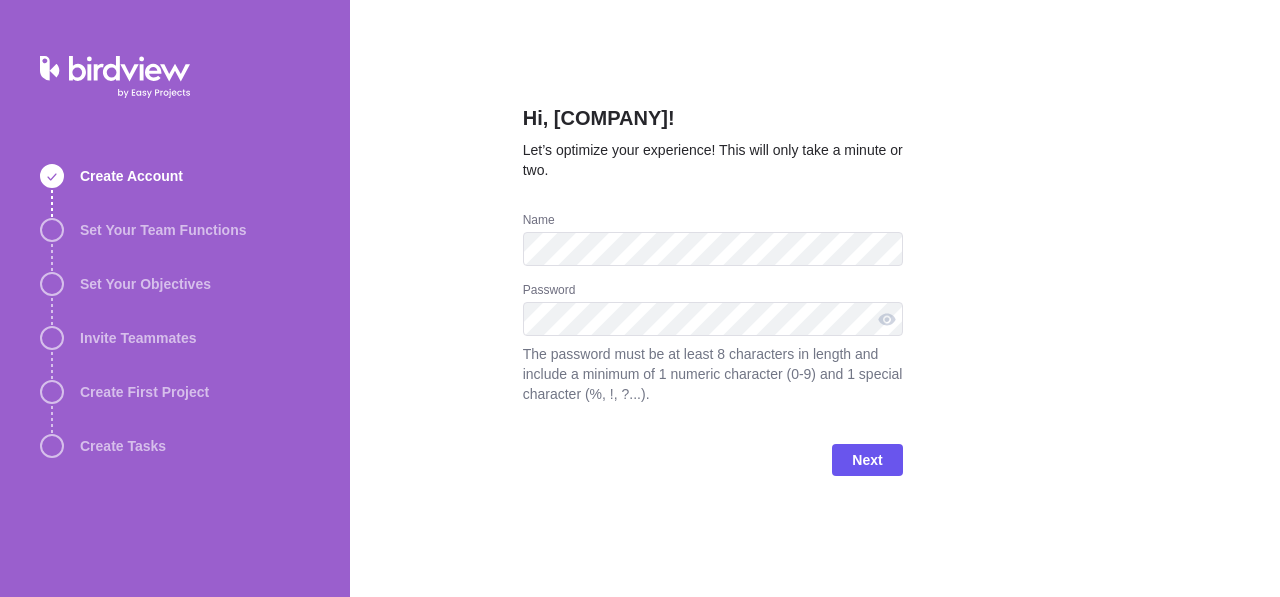 scroll, scrollTop: 0, scrollLeft: 0, axis: both 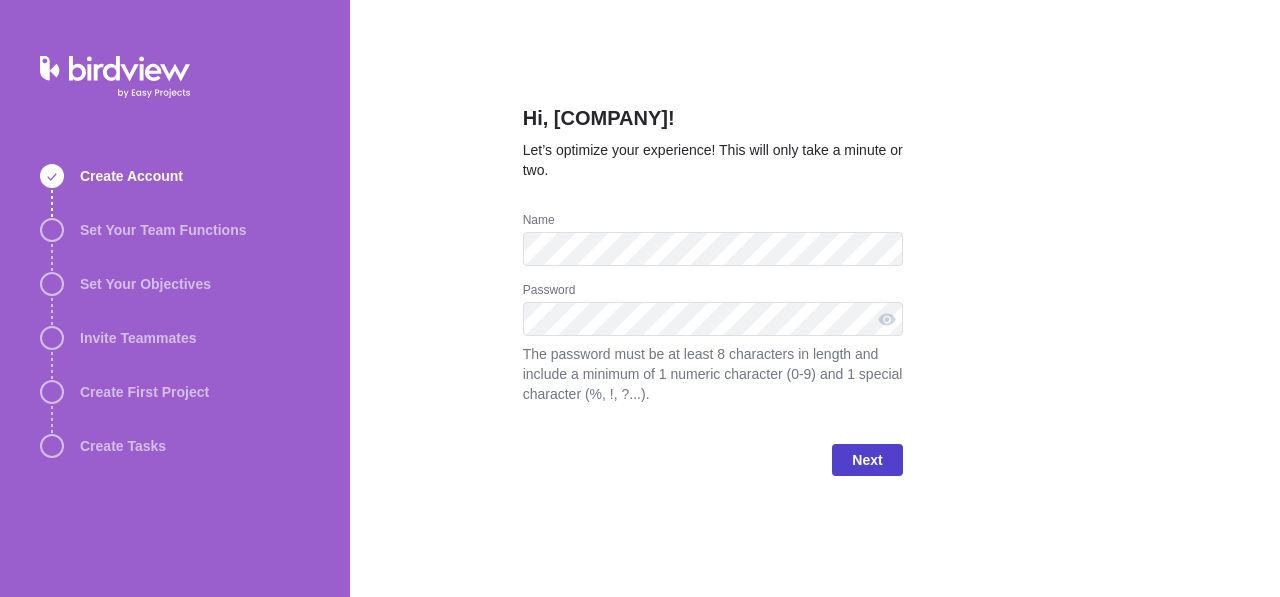 click on "Next" at bounding box center [867, 460] 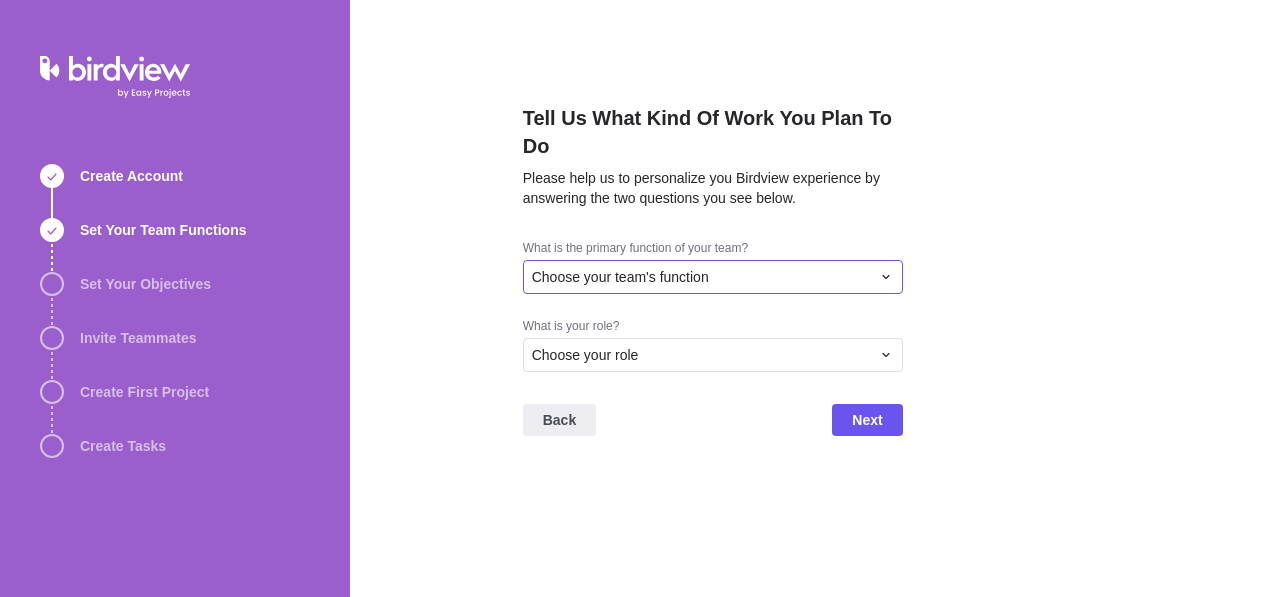 click at bounding box center [886, 277] 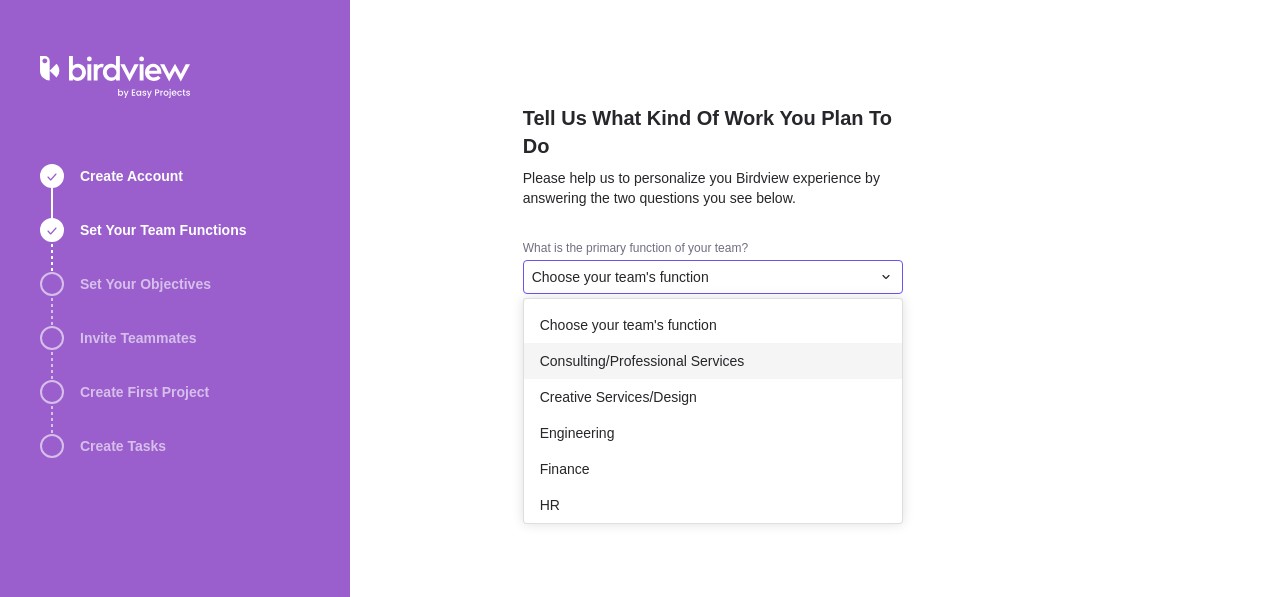 click on "Consulting/Professional Services" at bounding box center (713, 361) 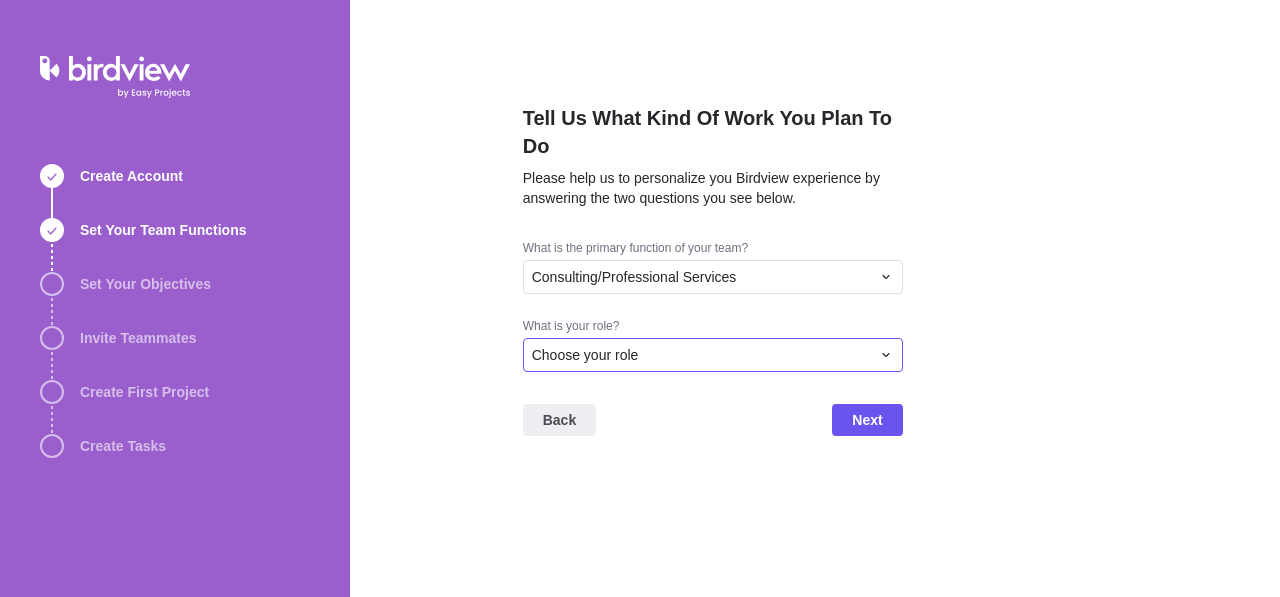 click on "Choose your role" at bounding box center (713, 277) 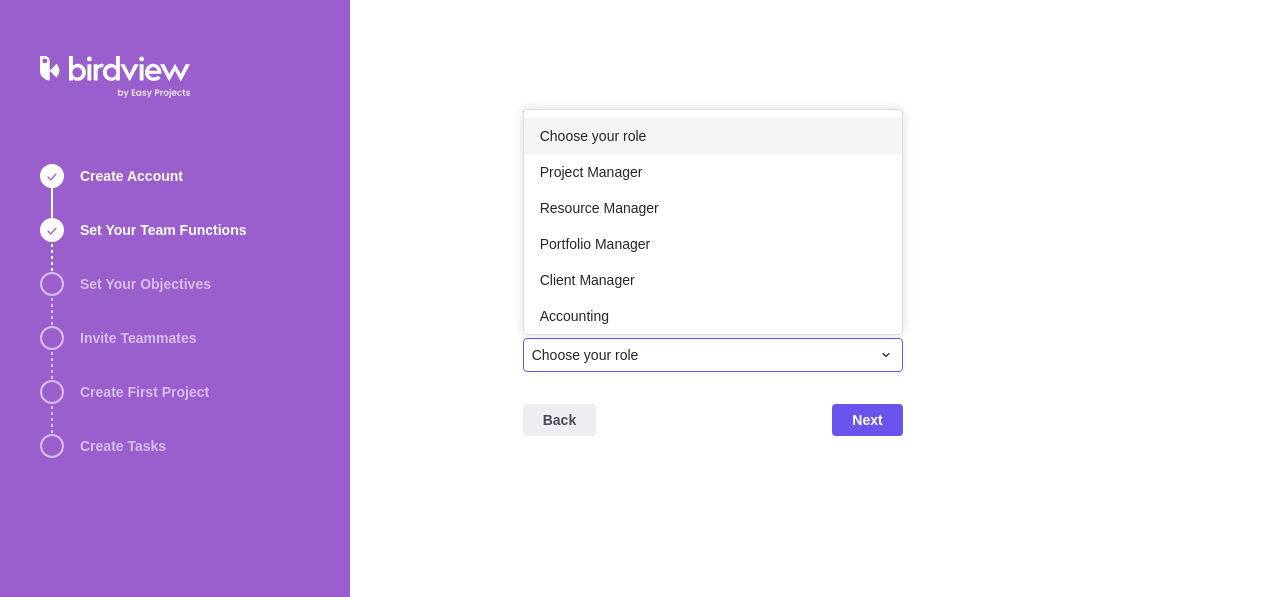 click at bounding box center (886, 355) 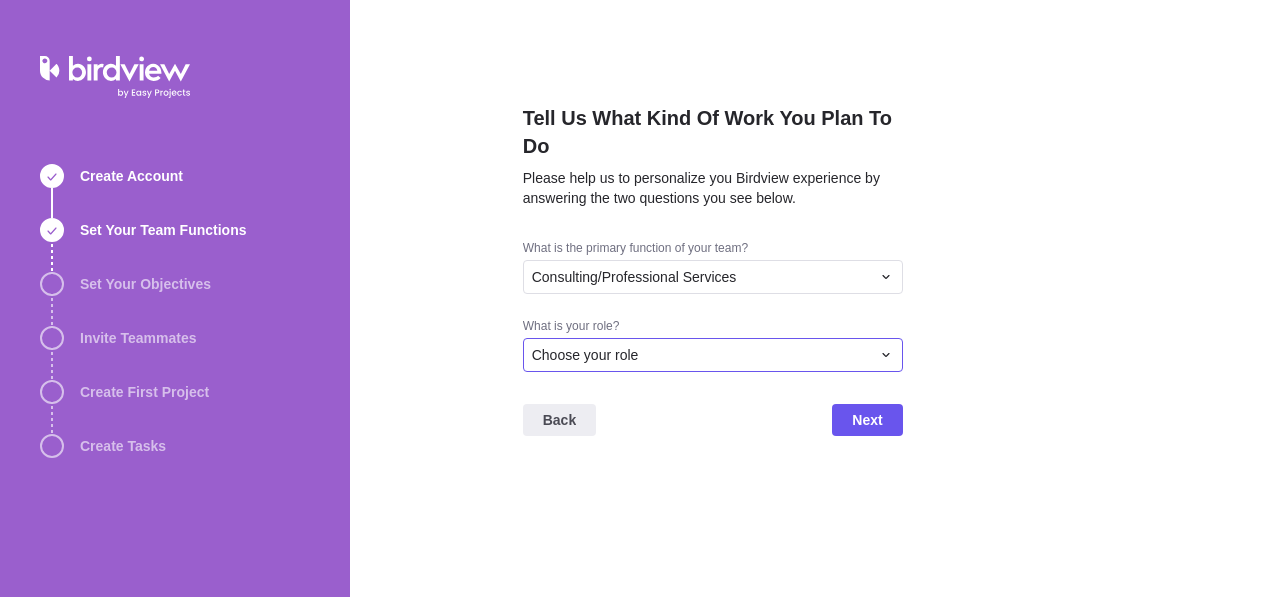 click at bounding box center (886, 277) 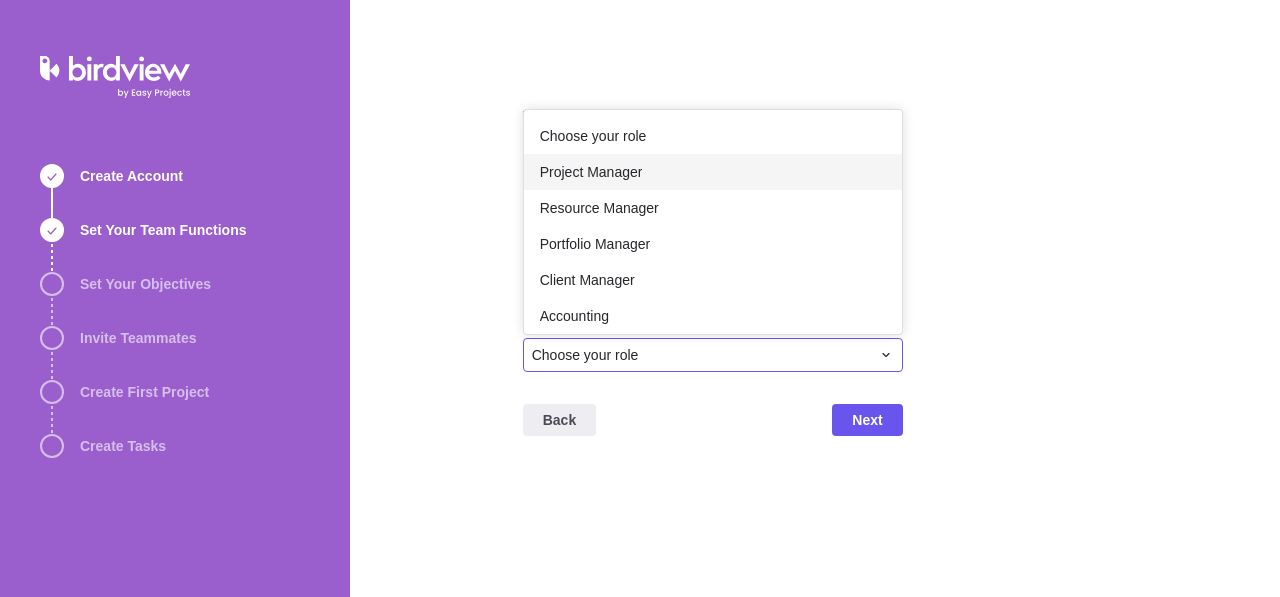 click on "Project Manager" at bounding box center (713, 172) 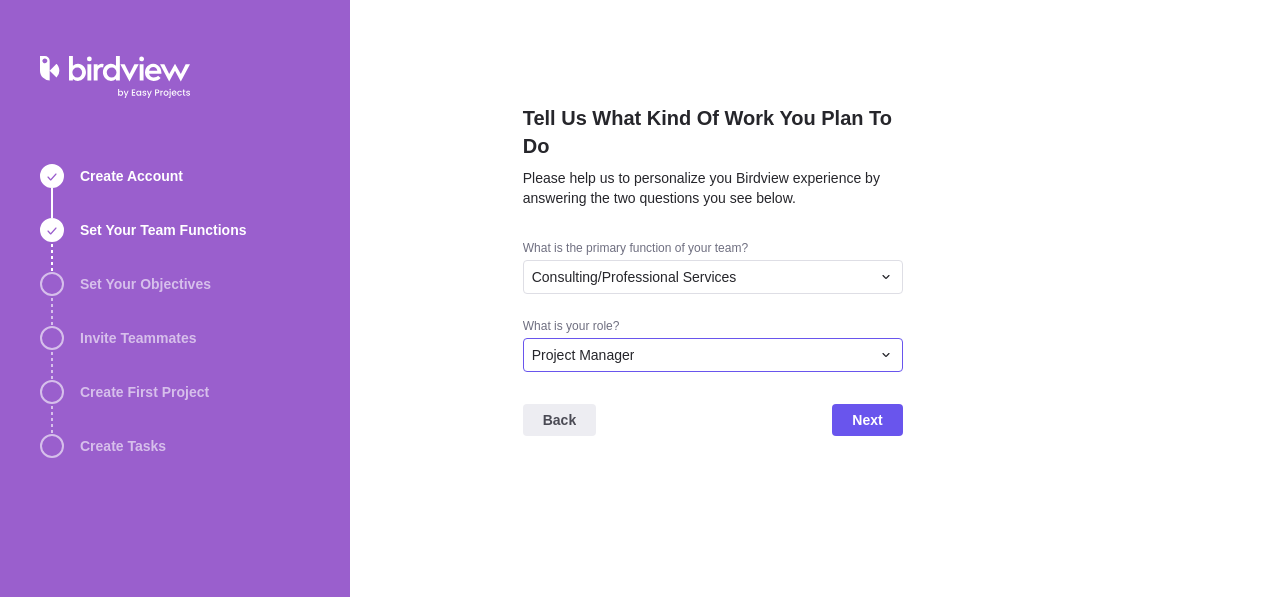 click at bounding box center [886, 277] 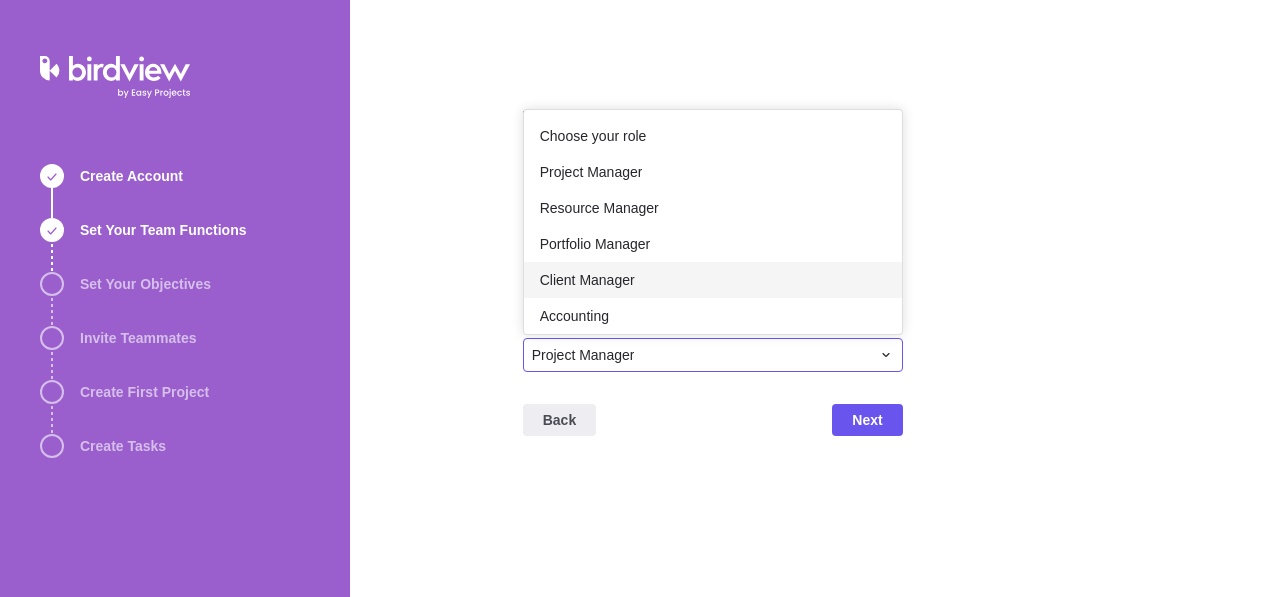 click on "Client Manager" at bounding box center [713, 280] 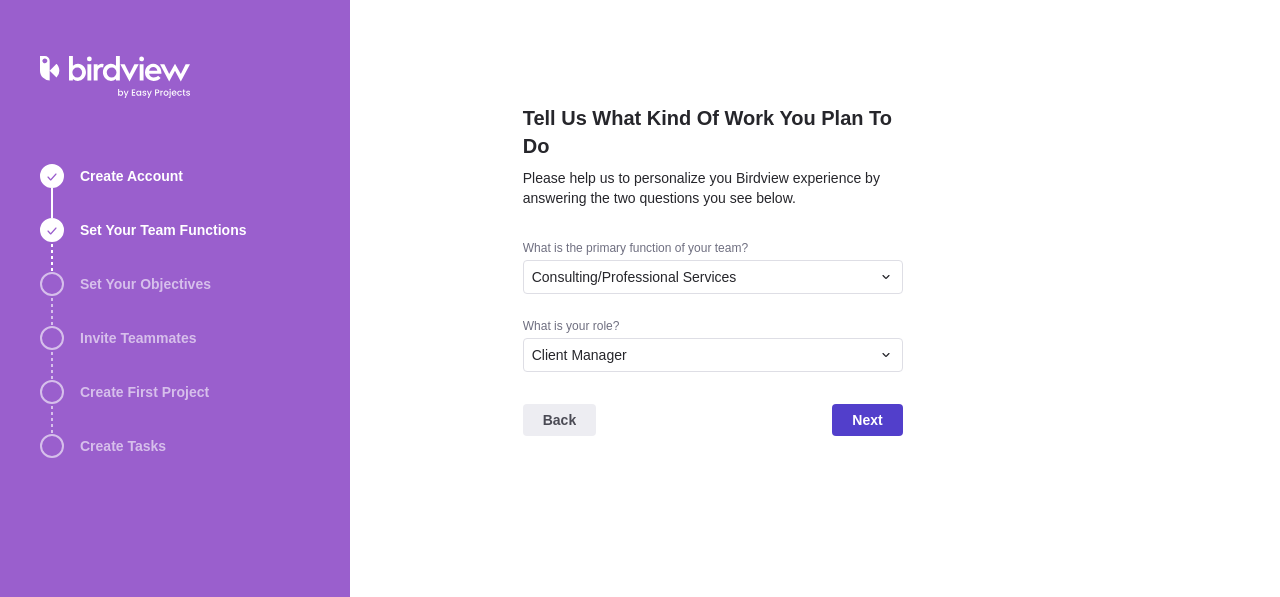 click on "Next" at bounding box center (867, 420) 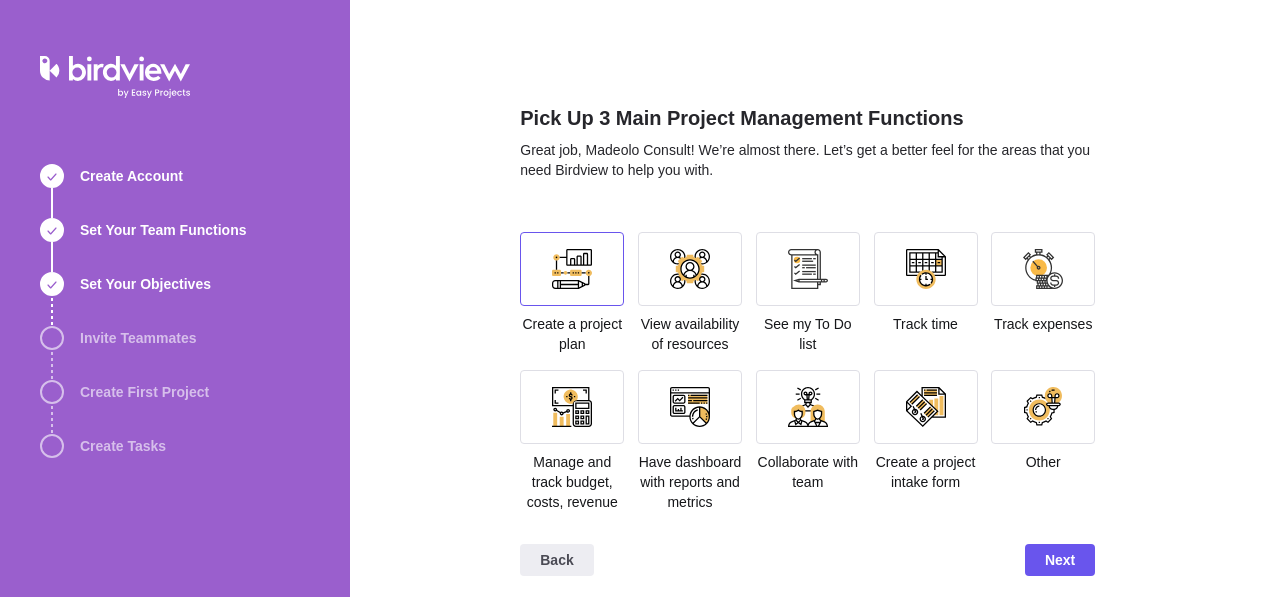 click at bounding box center [572, 269] 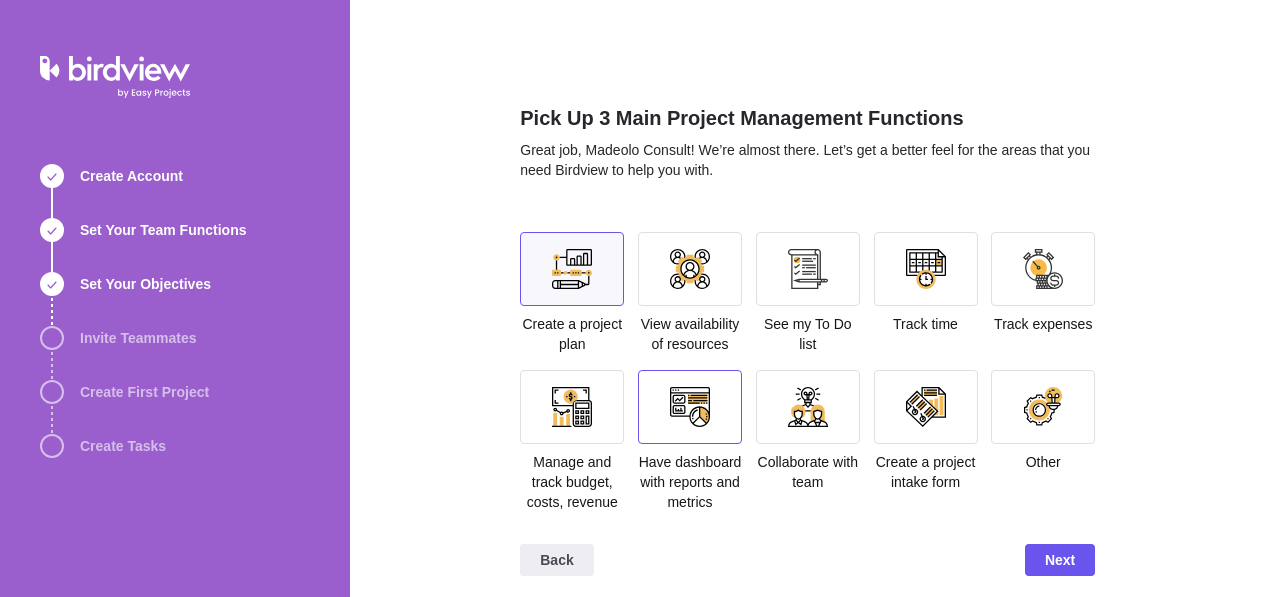 scroll, scrollTop: 9, scrollLeft: 0, axis: vertical 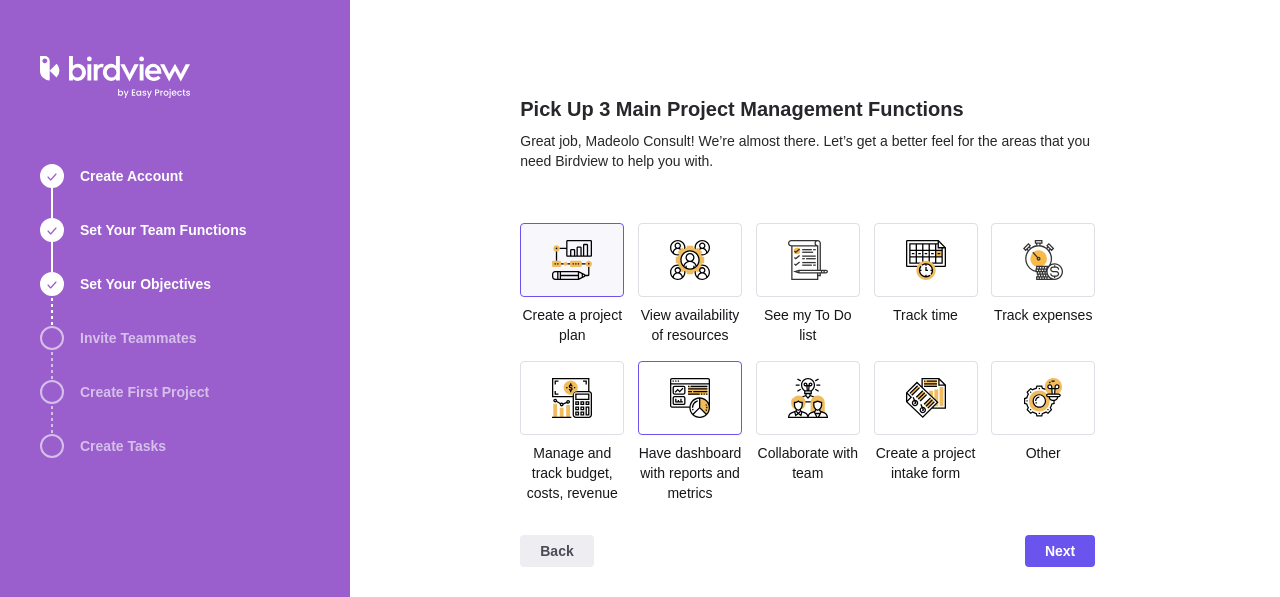 click at bounding box center (572, 260) 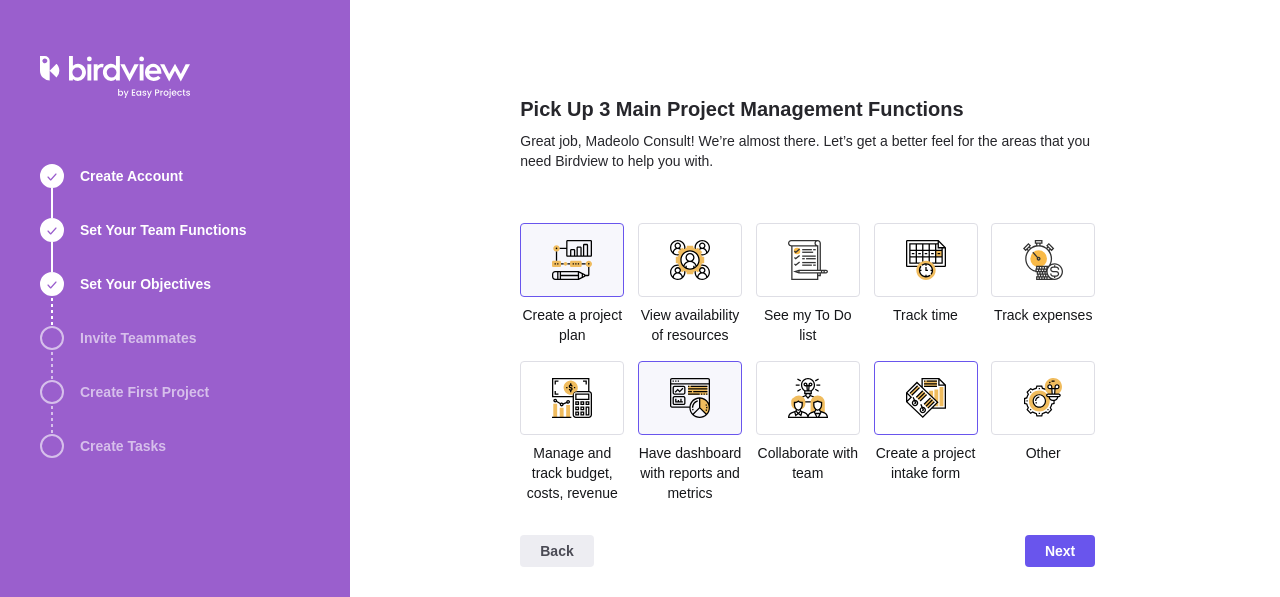 click at bounding box center [926, 398] 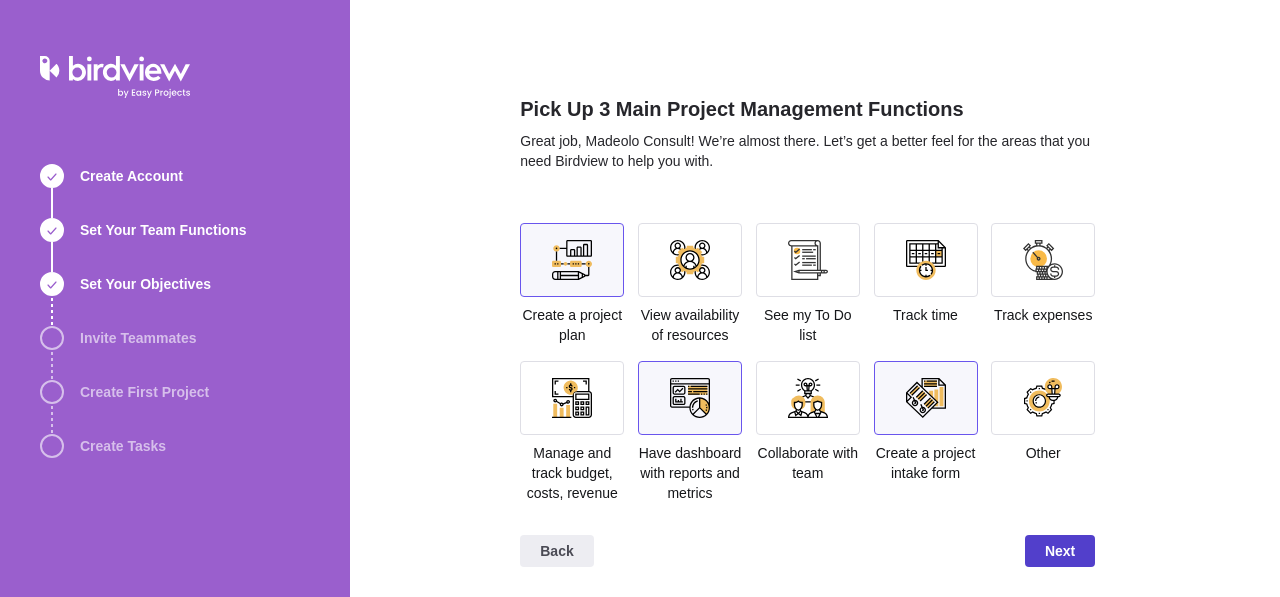 click on "Next" at bounding box center (1060, 551) 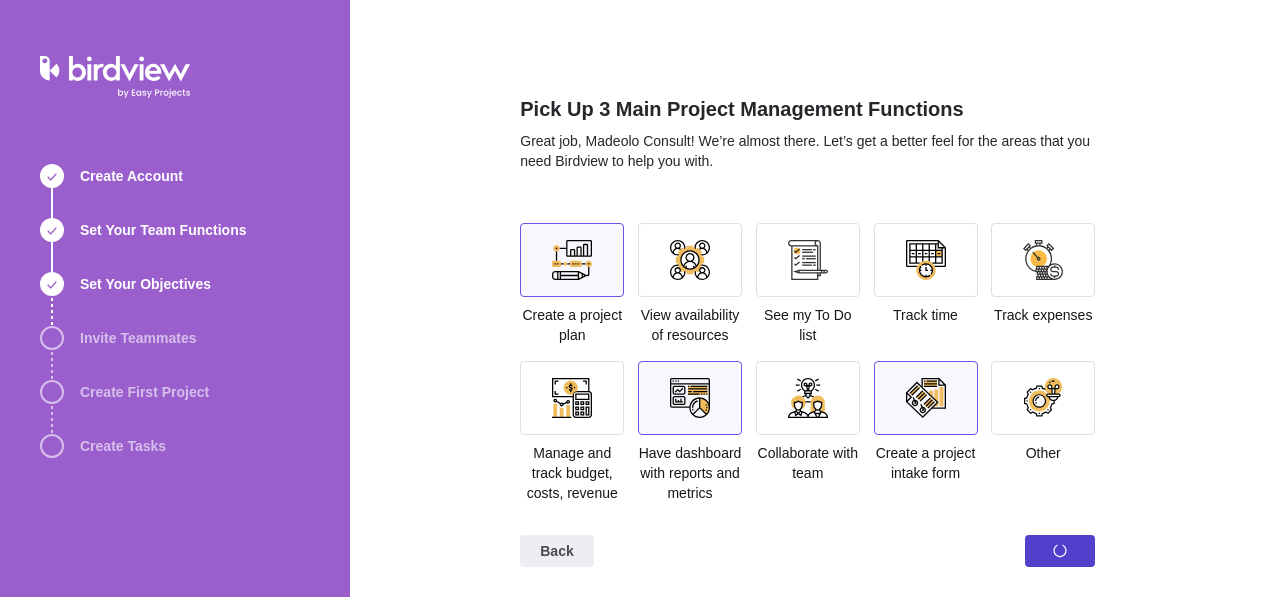 scroll, scrollTop: 0, scrollLeft: 0, axis: both 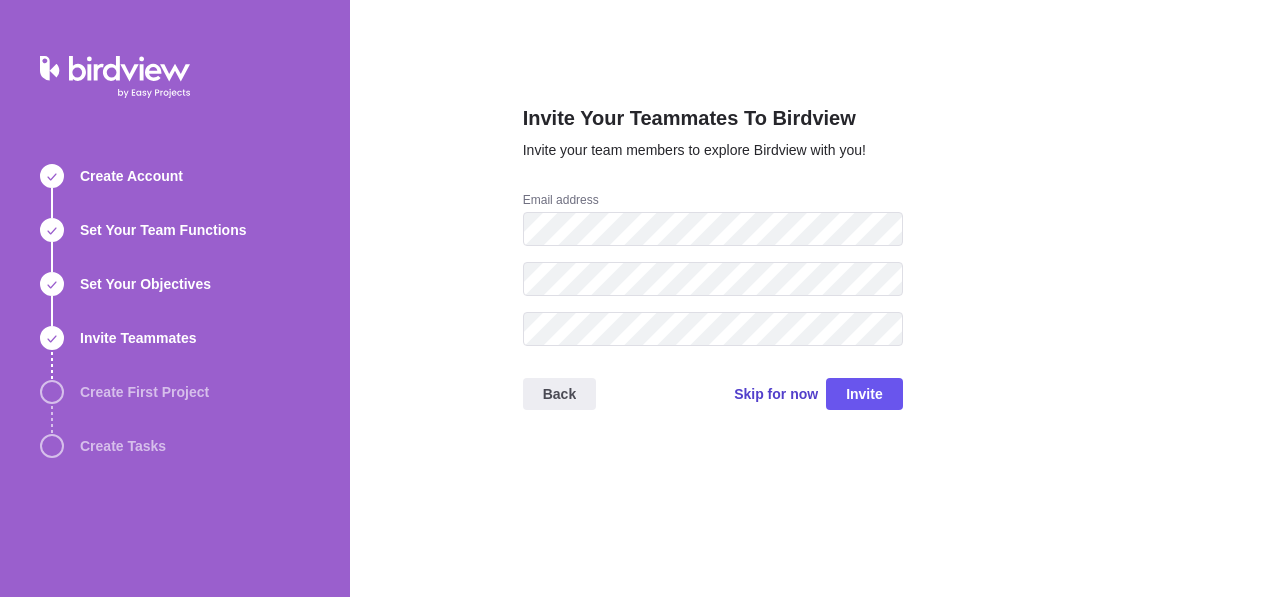 click on "Skip for now" at bounding box center (776, 394) 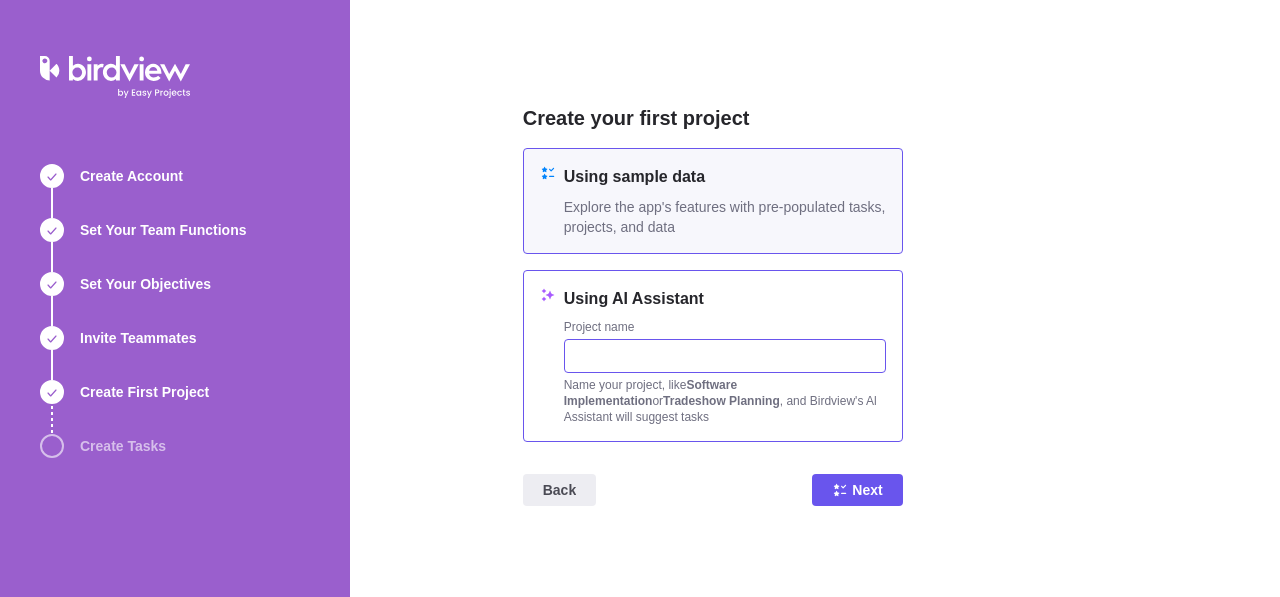 click at bounding box center [725, 356] 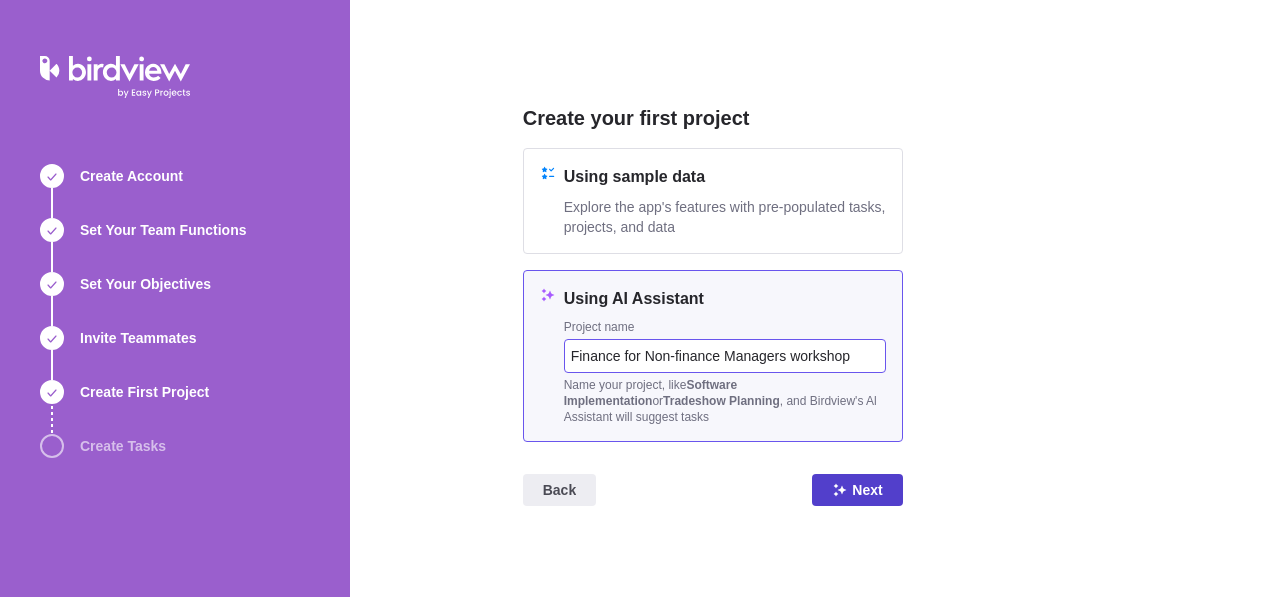 type on "Finance for Non-finance Managers workshop" 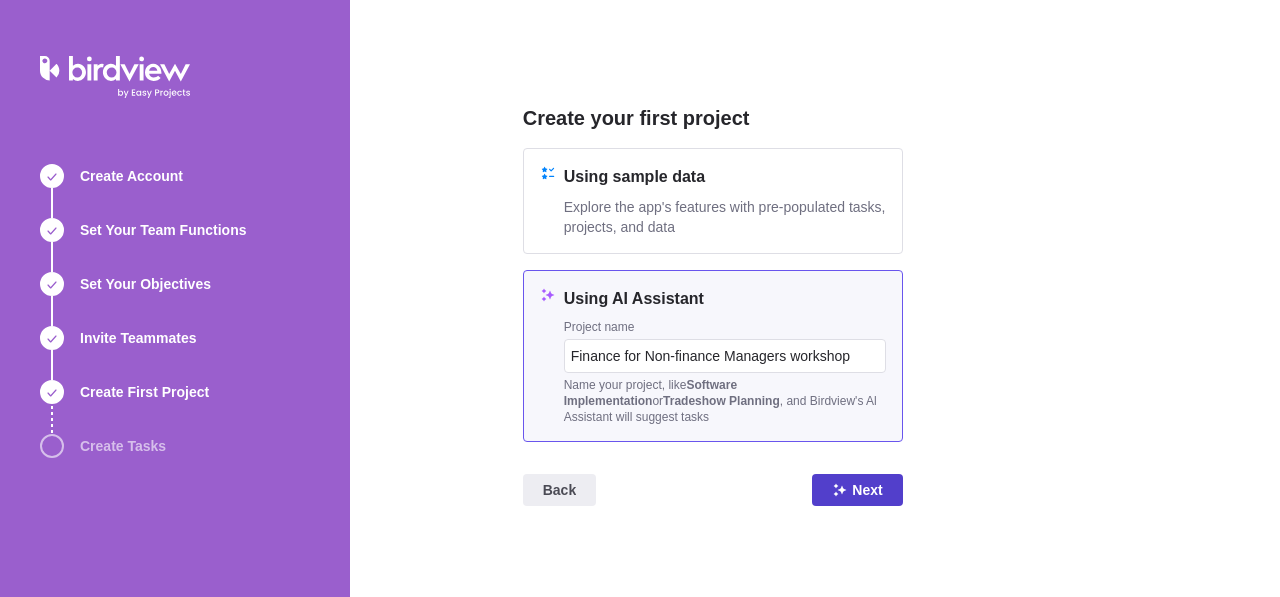 click at bounding box center (840, 490) 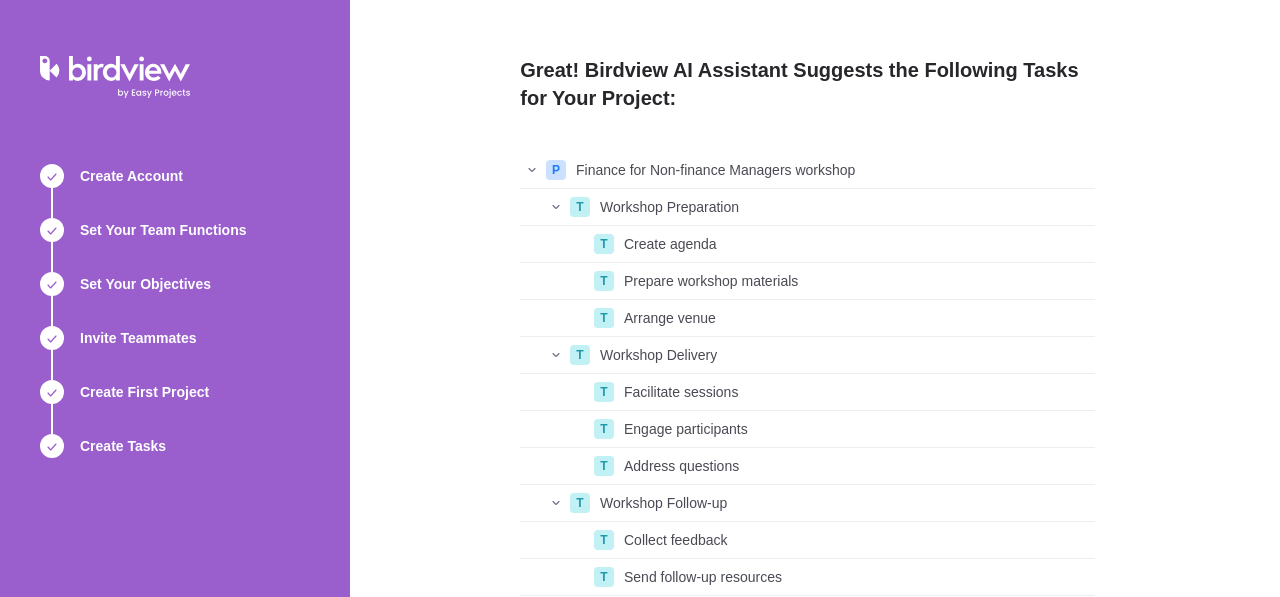 scroll, scrollTop: 16, scrollLeft: 16, axis: both 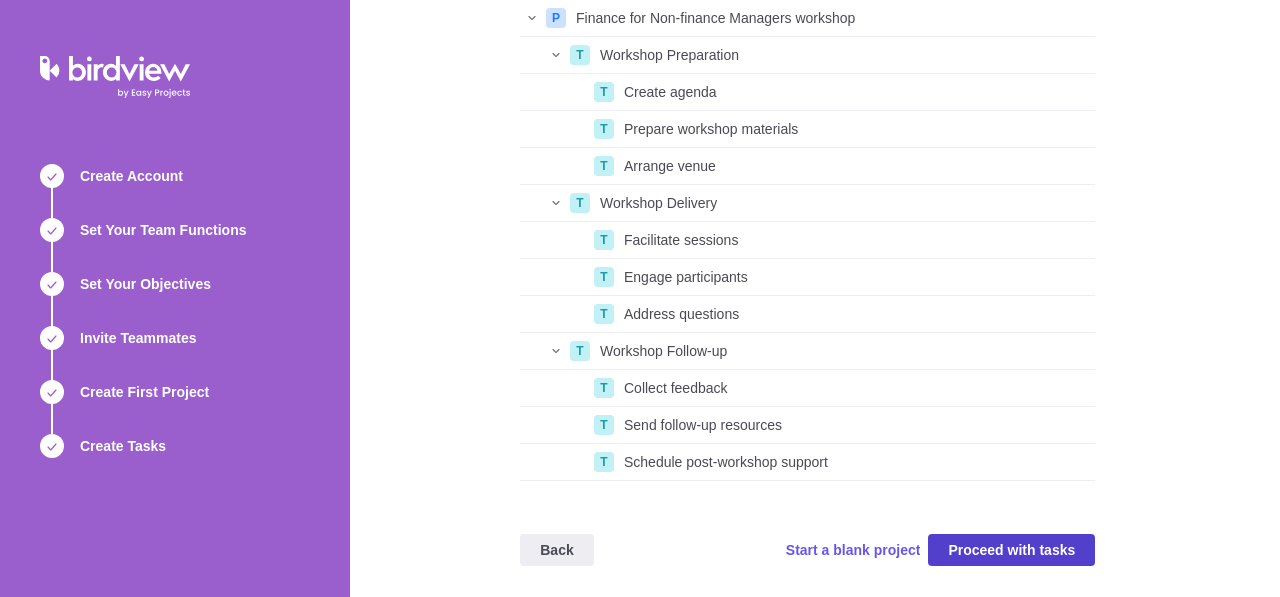click on "Proceed with tasks" at bounding box center (1011, 550) 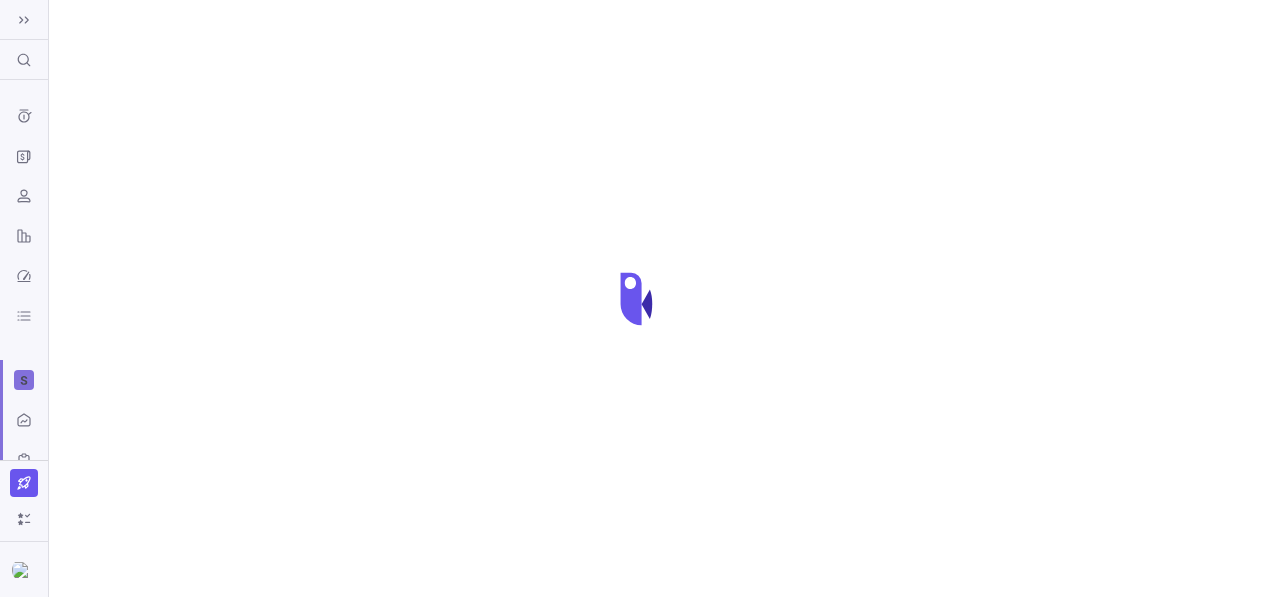 scroll, scrollTop: 0, scrollLeft: 0, axis: both 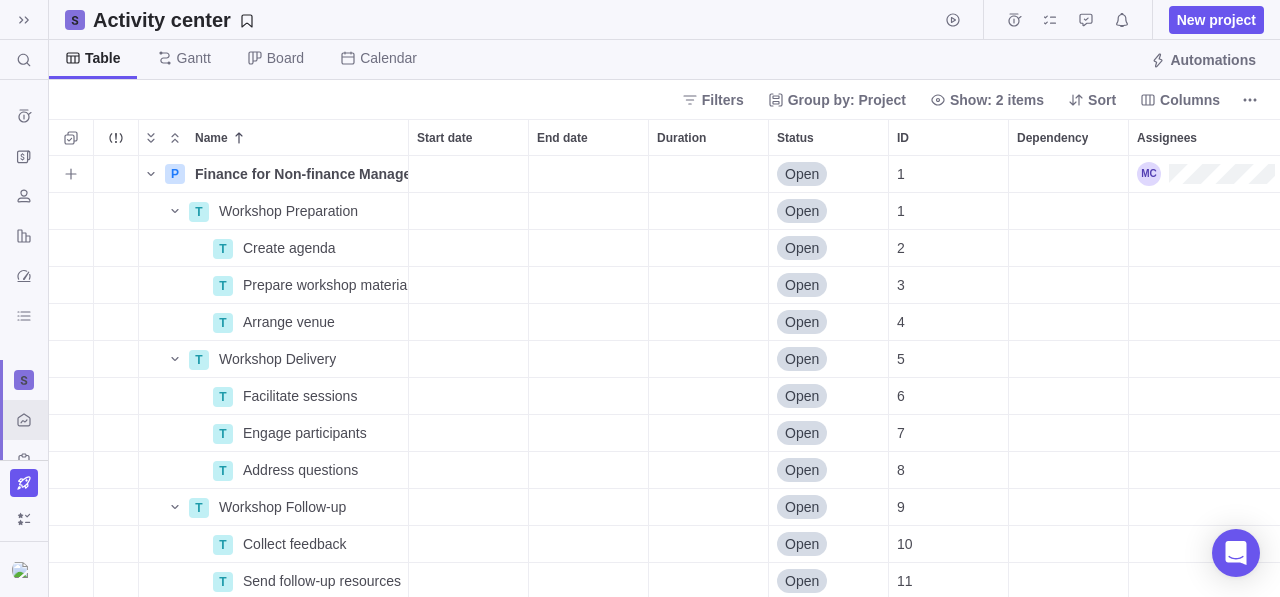 click at bounding box center [468, 174] 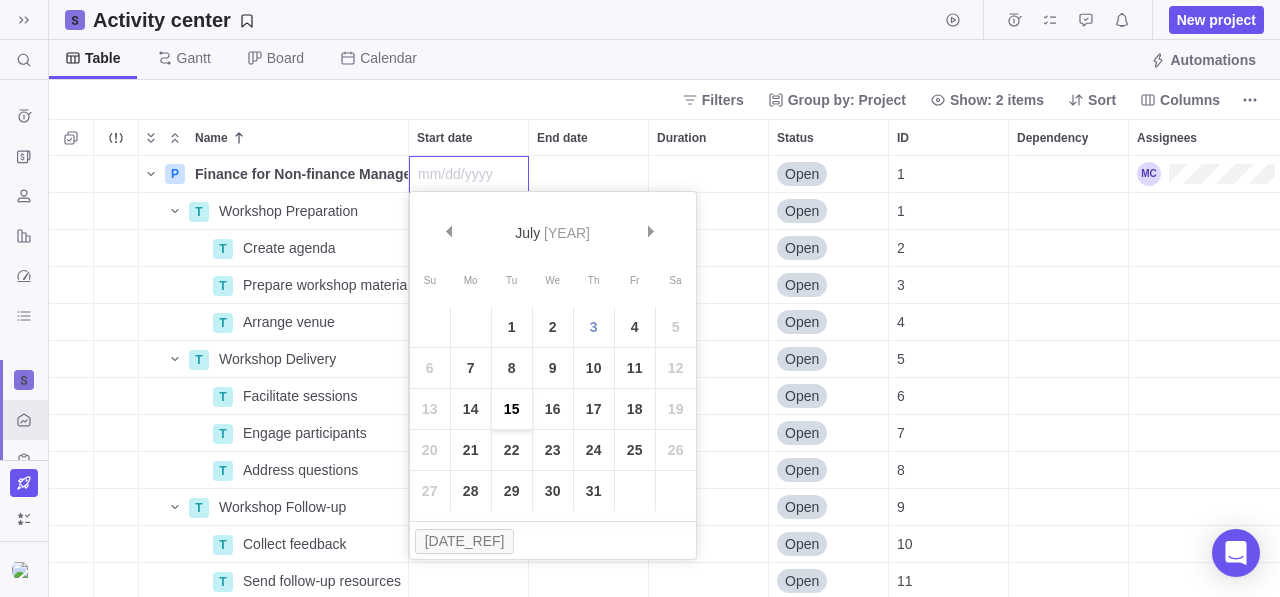 click on "15" at bounding box center (512, 409) 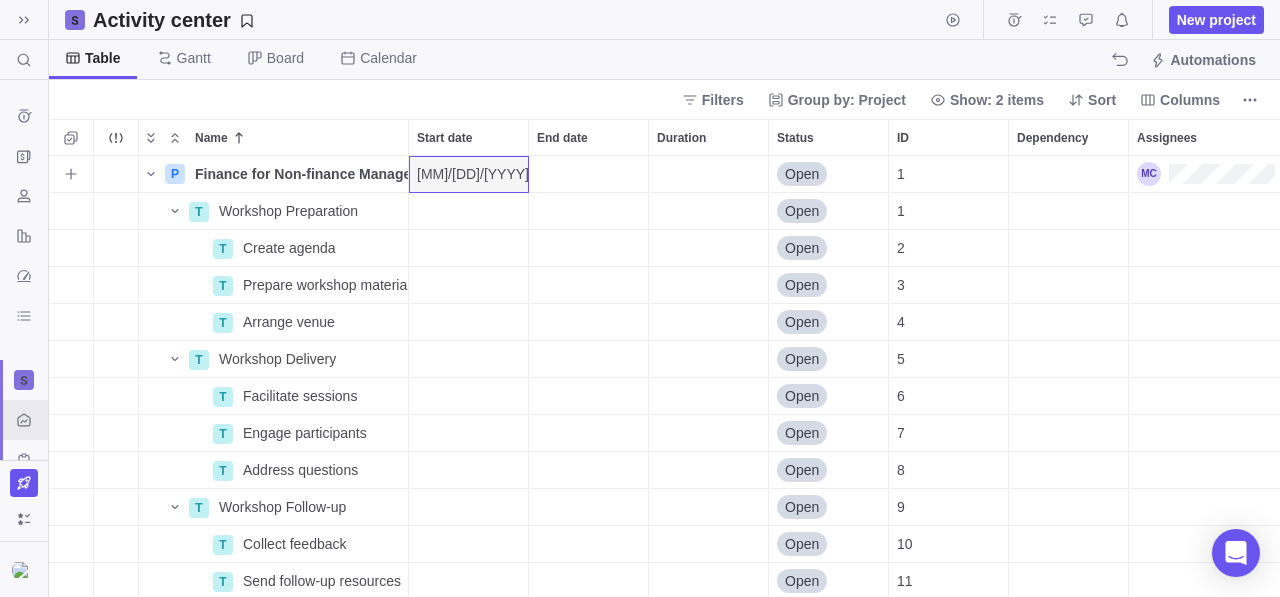 click at bounding box center (588, 174) 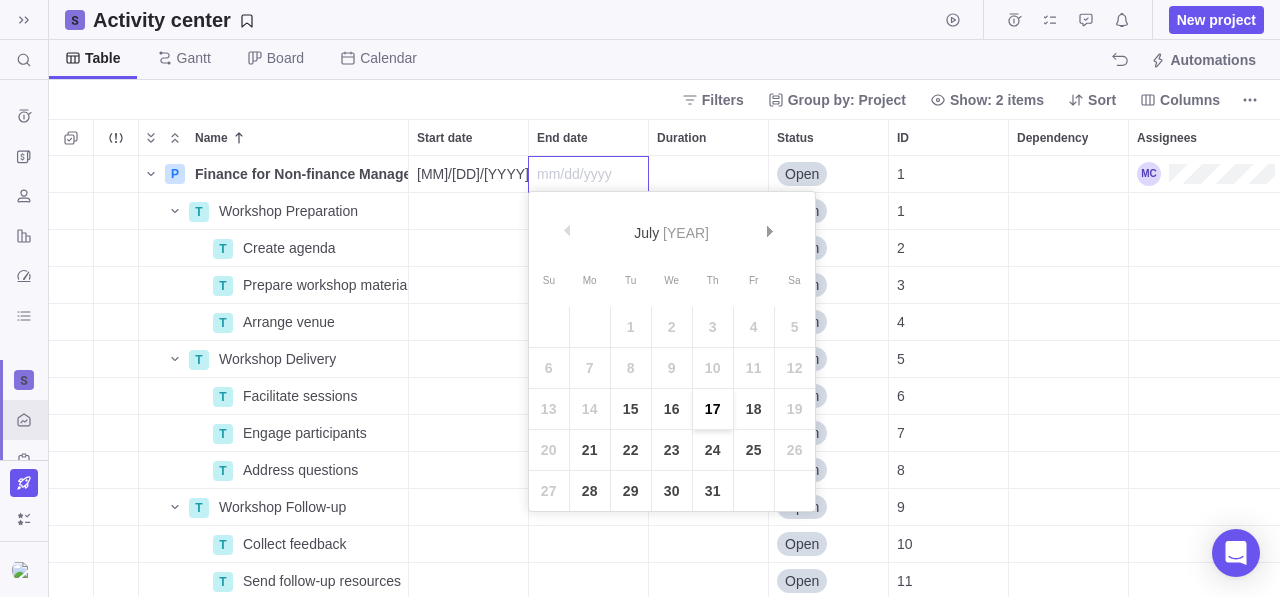 click on "17" at bounding box center [713, 409] 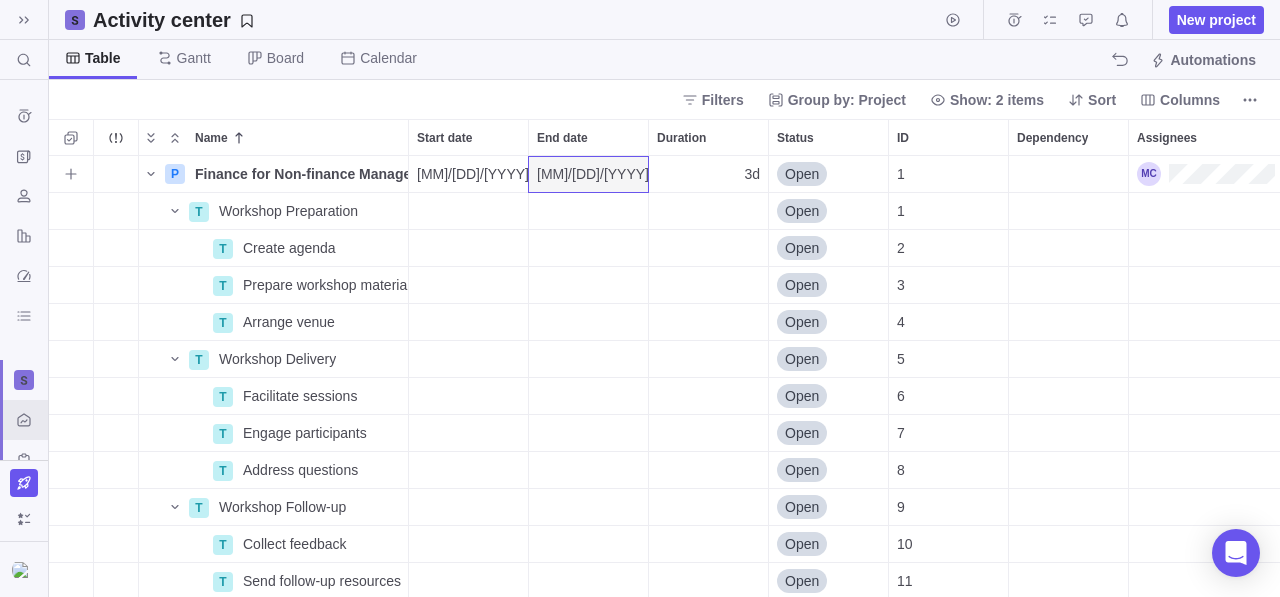 click on "1" at bounding box center (948, 174) 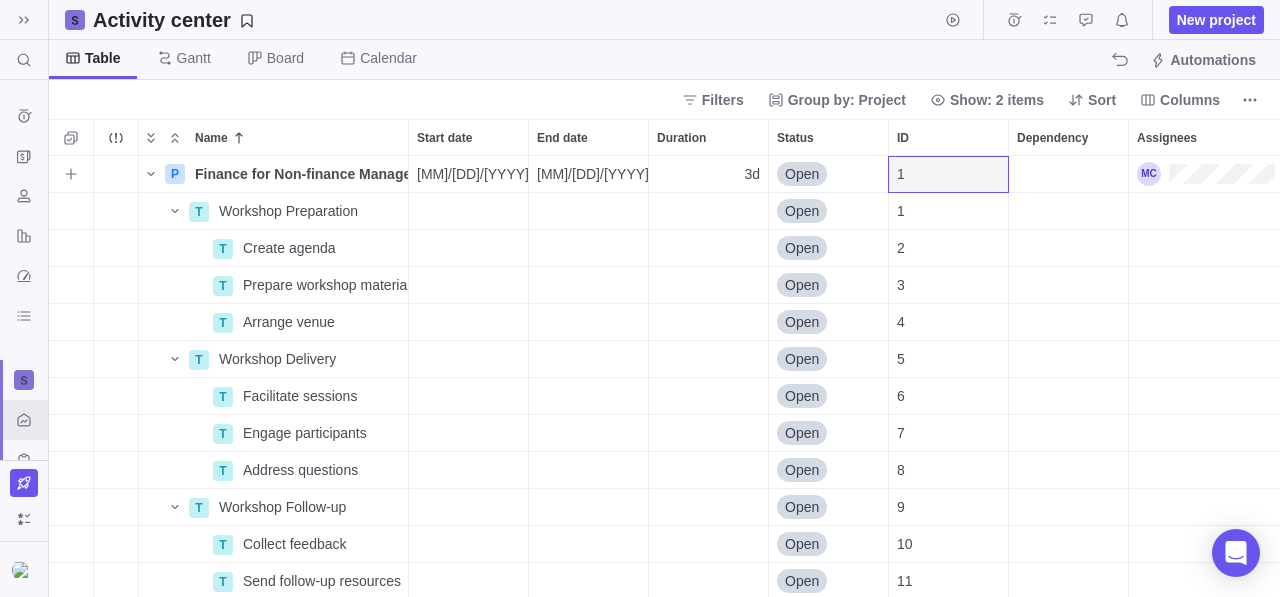 click at bounding box center (1068, 174) 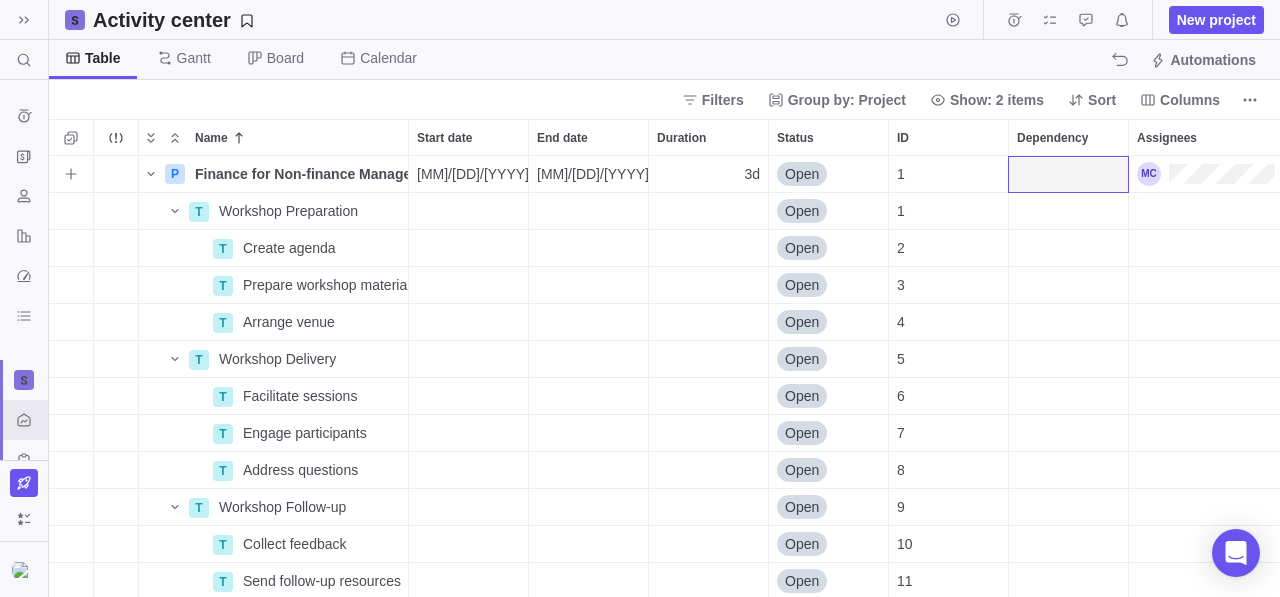 click on "Open" at bounding box center (802, 174) 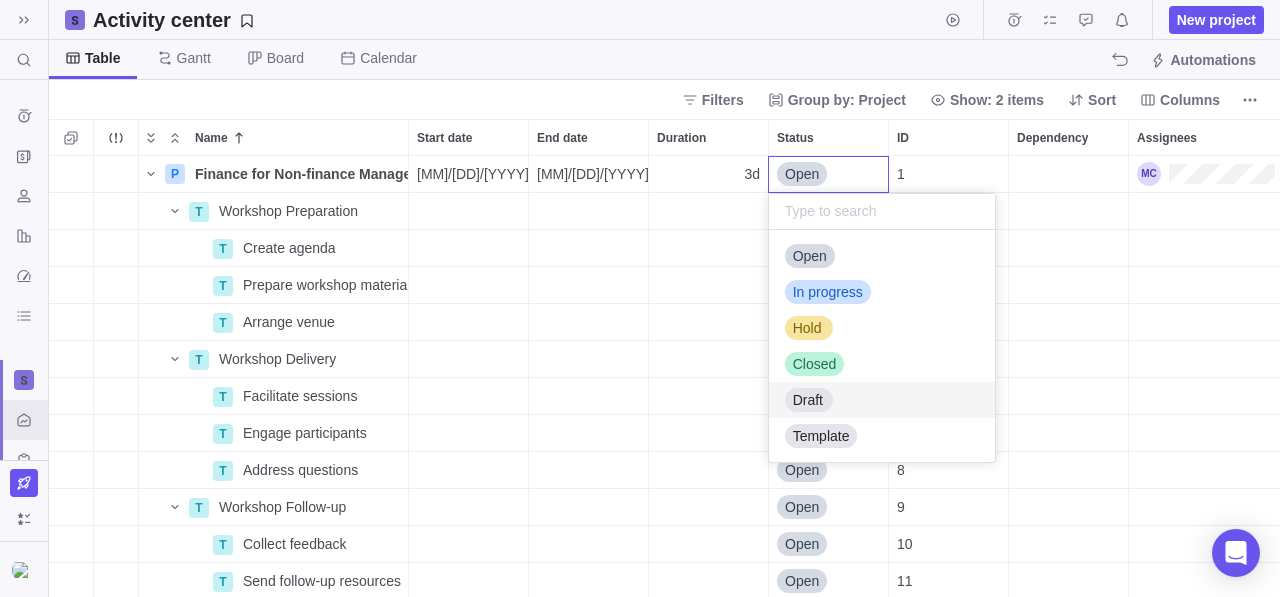 click on "P [NAME] Details [MM]/[DD]/[YYYY] [MM]/[DD]/[YYYY] 3d Open 1 T Workshop Preparation Details Open 1 T Create agenda Details Open 2 T Prepare workshop materials Details Open 3 T Arrange venue Details Open 4 T Workshop Delivery Details Open 5 T Facilitate sessions Details Open 6 T Engage participants Details Open 7 T Address questions Details Open 8 T Workshop Follow-up Details Open 9 T Collect feedback Details Open 10 T Send follow-up resources Details Open 11 T Schedule post-workshop support Details Open 12 Add task" at bounding box center (664, 377) 